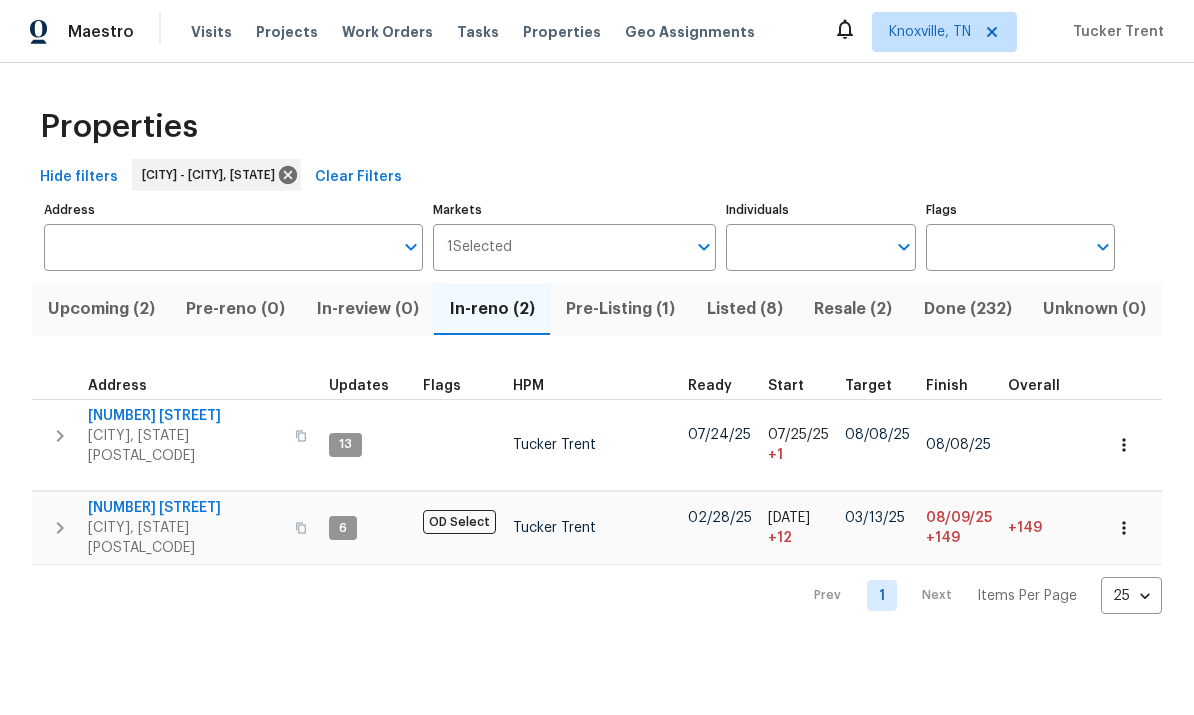 scroll, scrollTop: 0, scrollLeft: 0, axis: both 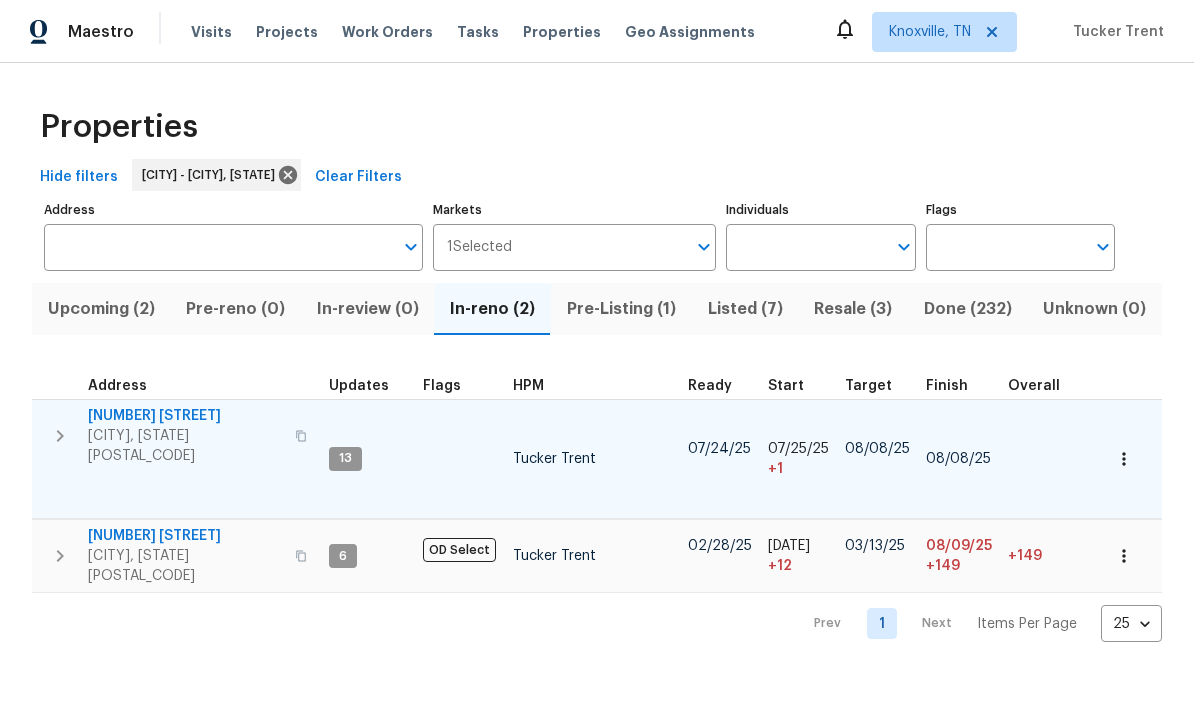 click on "[NUMBER] [STREET]" at bounding box center [185, 416] 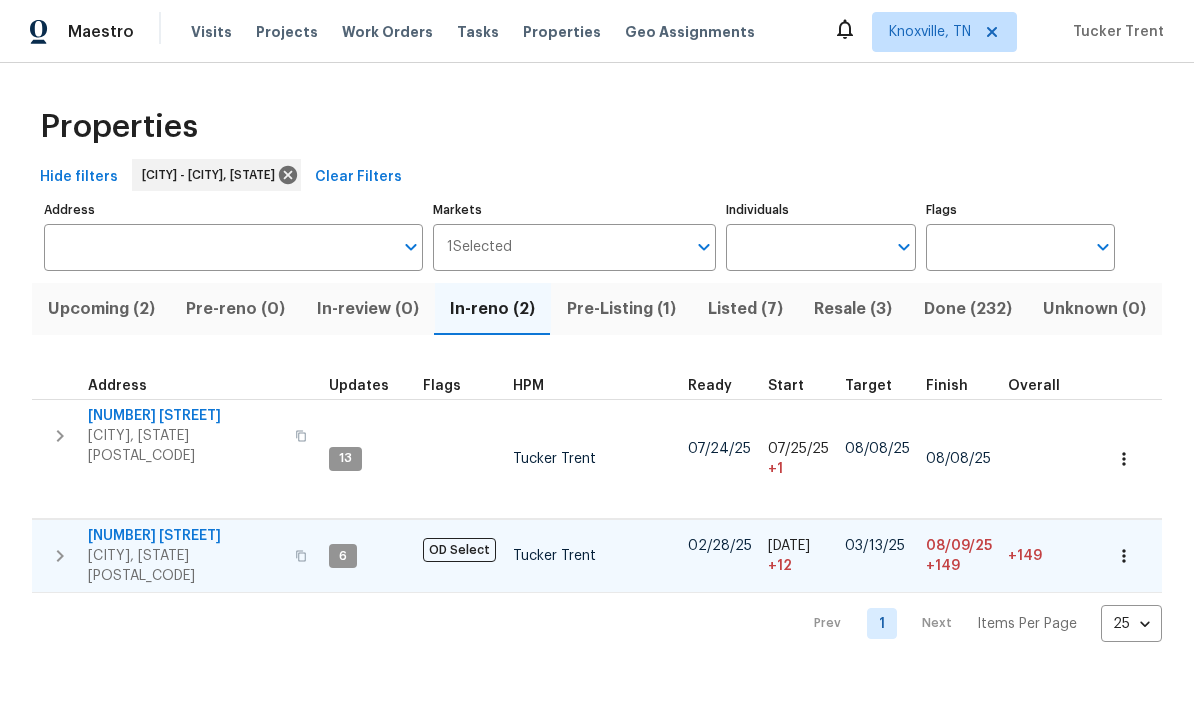 click on "[NUMBER] [STREET]" at bounding box center [185, 536] 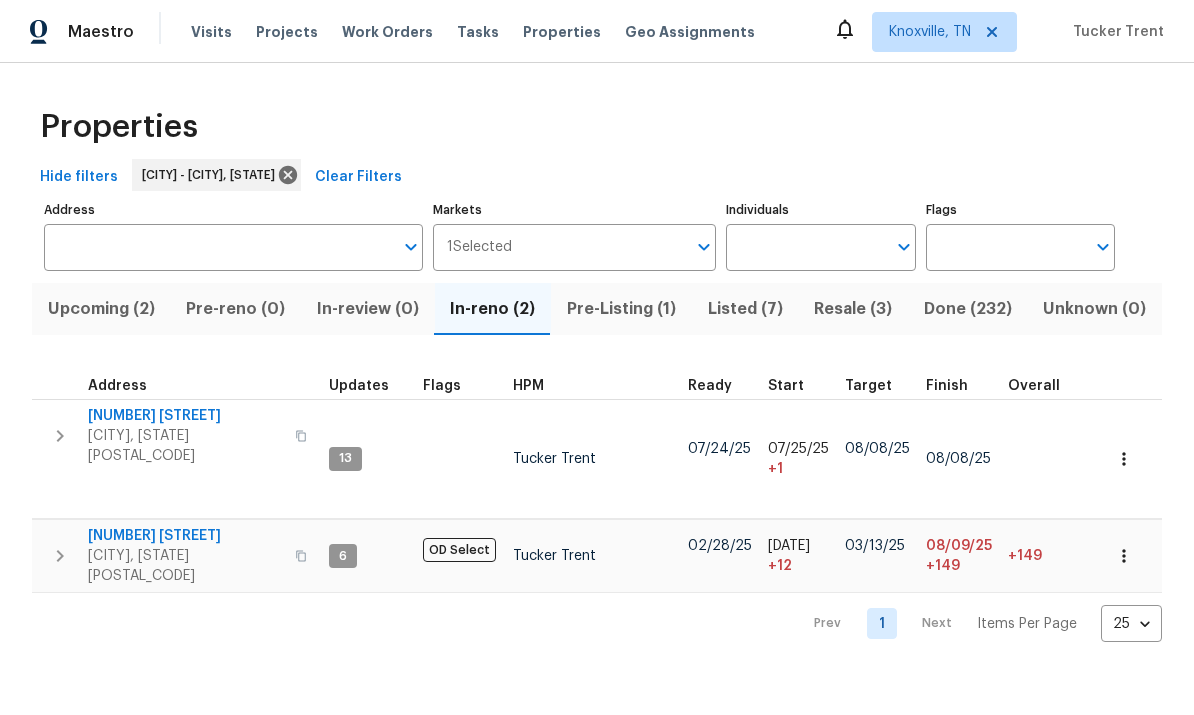 click on "Upcoming (2)" at bounding box center [101, 309] 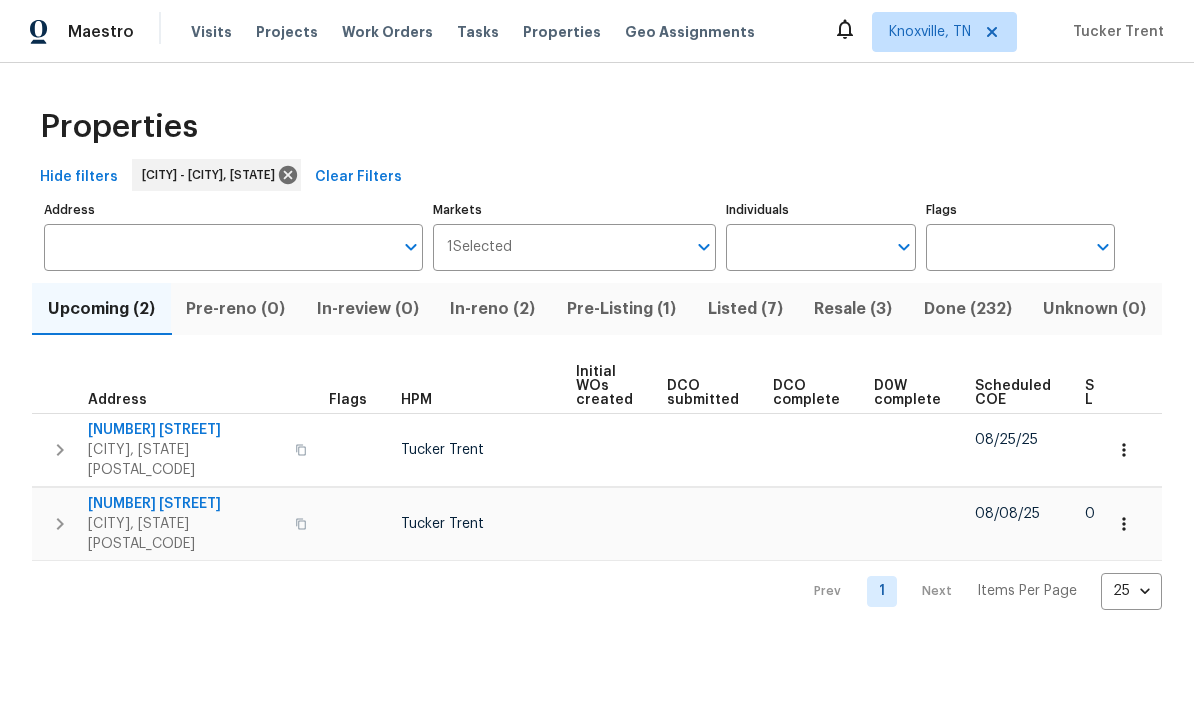 scroll, scrollTop: 0, scrollLeft: 0, axis: both 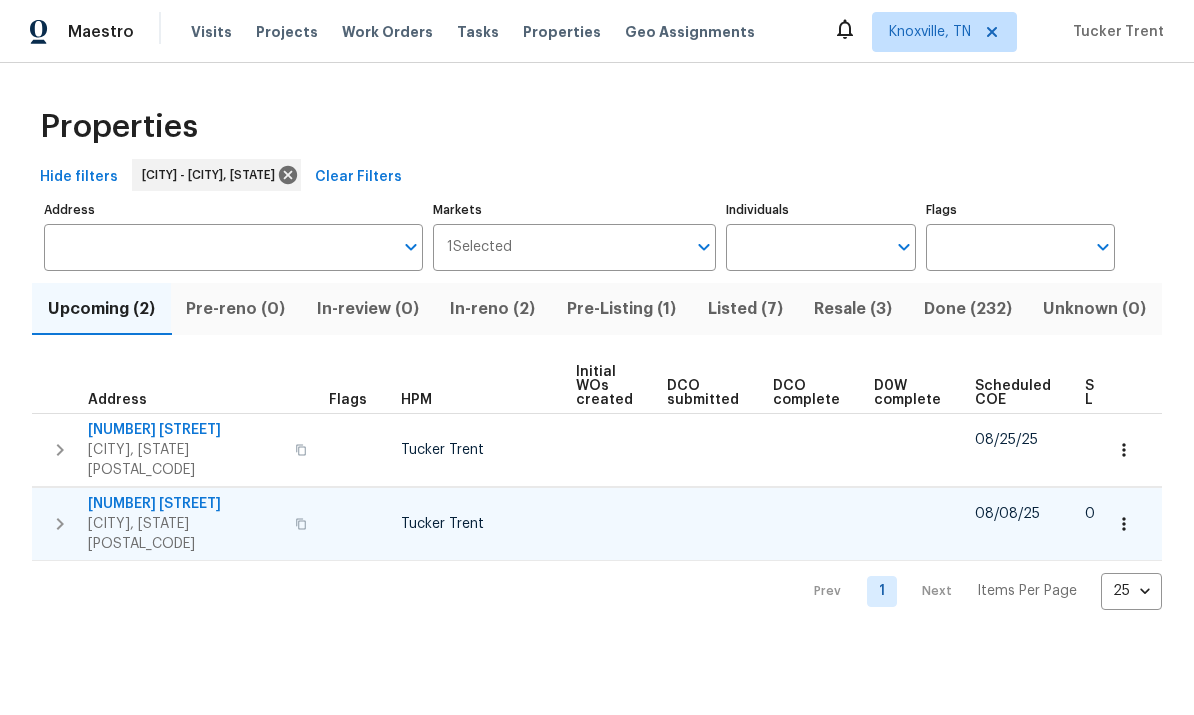 click on "4228 Miracle Ln" at bounding box center [185, 504] 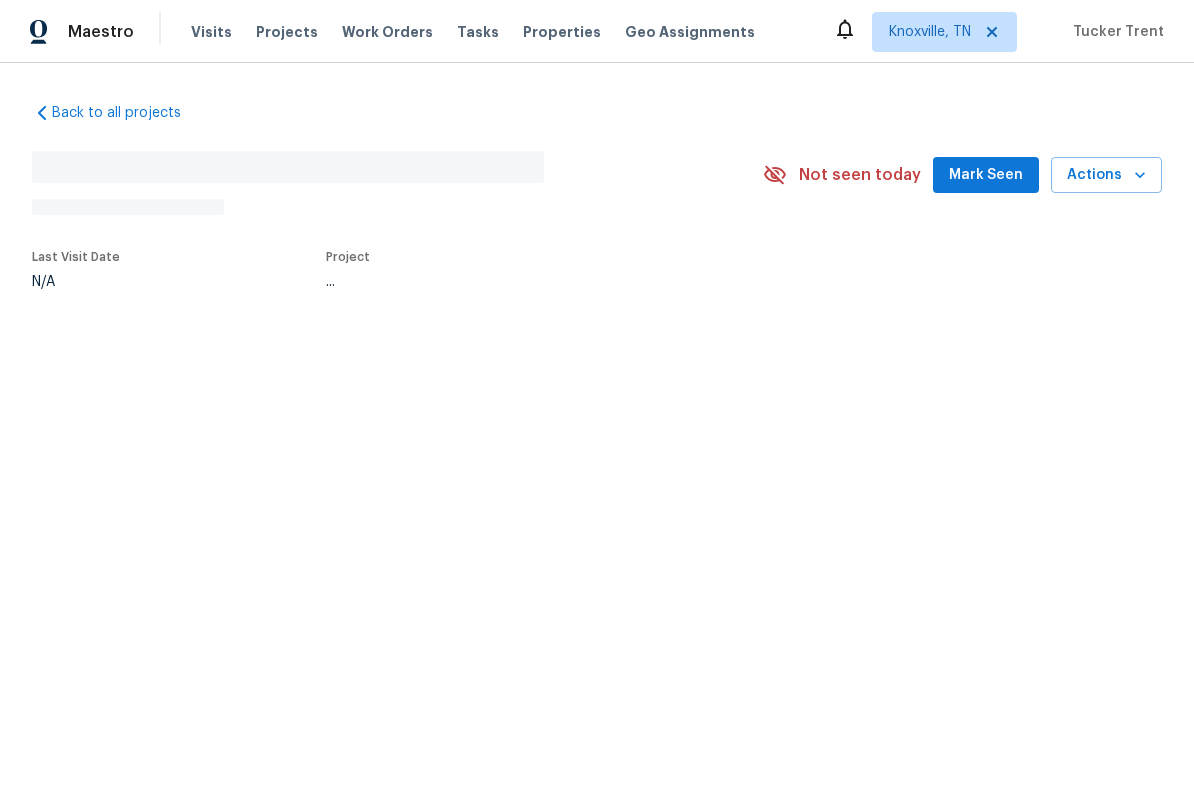 scroll, scrollTop: 0, scrollLeft: 0, axis: both 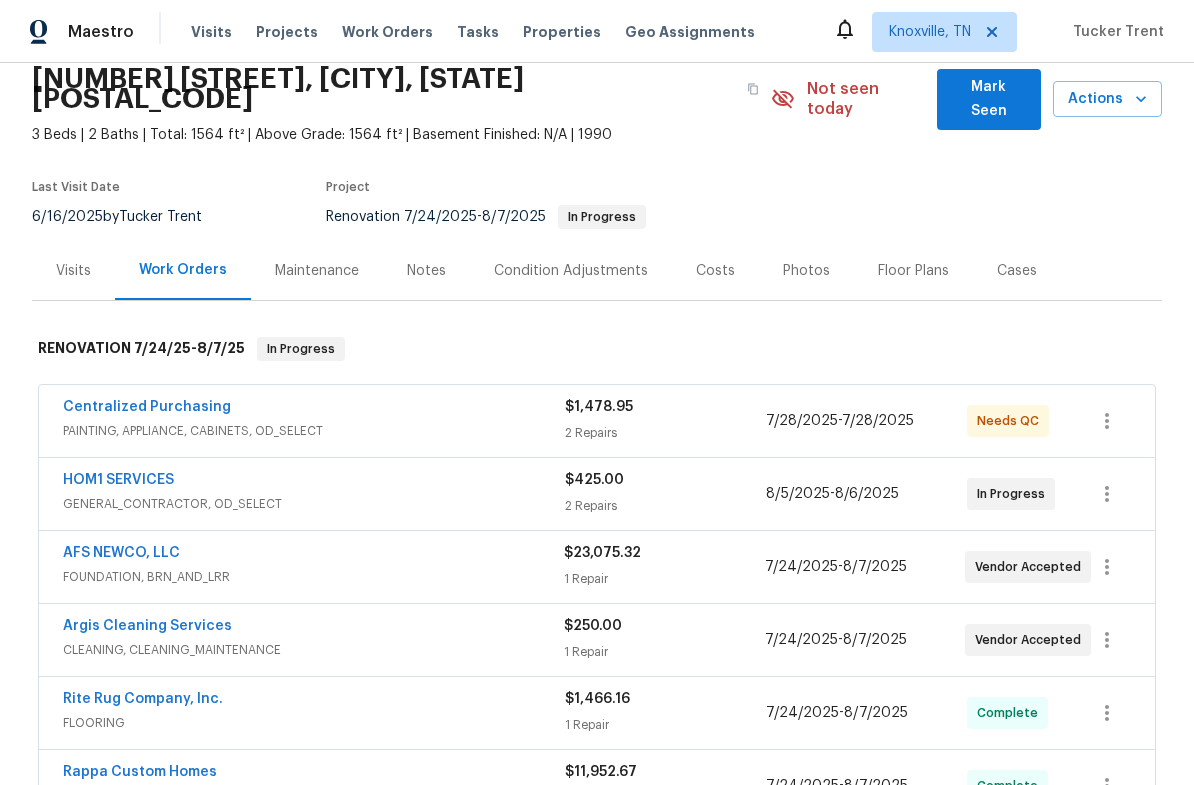 click on "Notes" at bounding box center (426, 271) 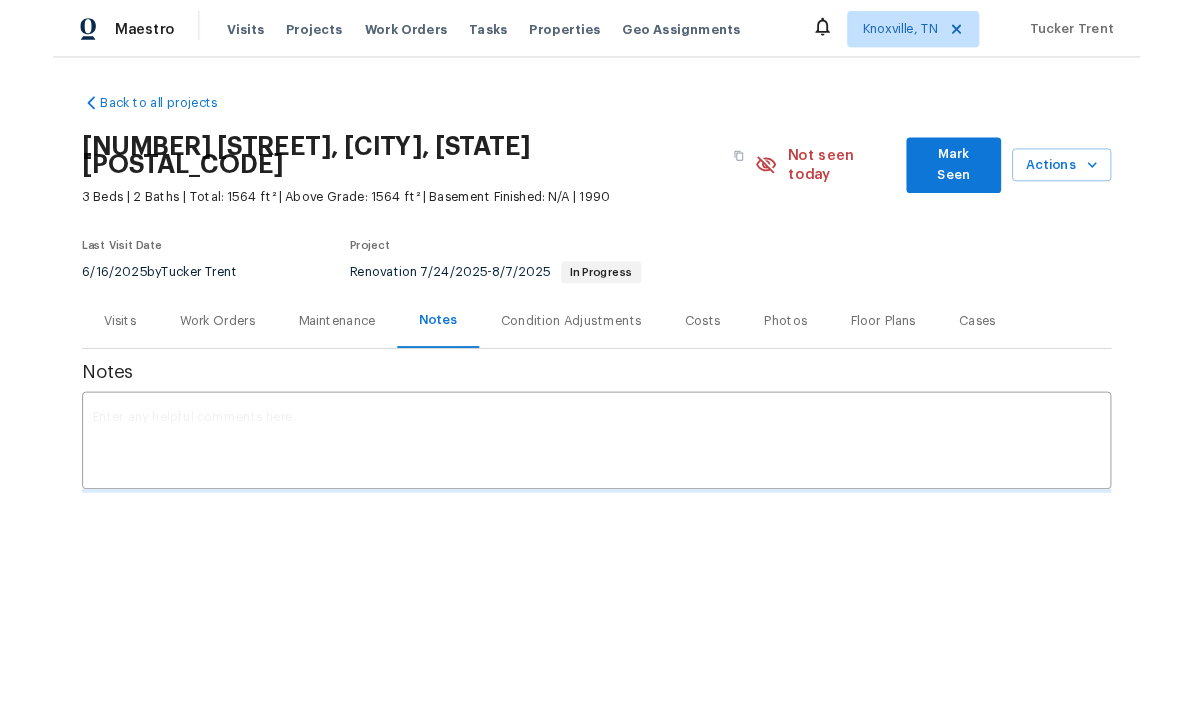 scroll, scrollTop: 0, scrollLeft: 0, axis: both 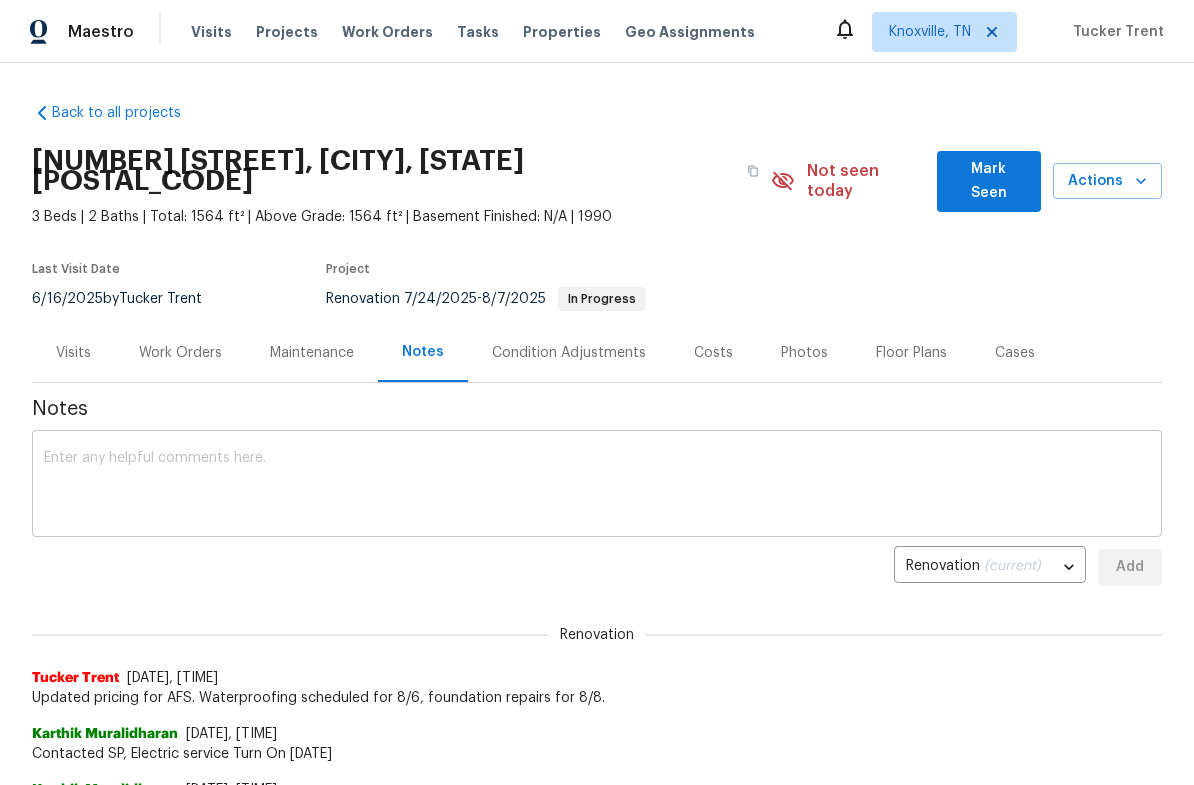click at bounding box center (597, 486) 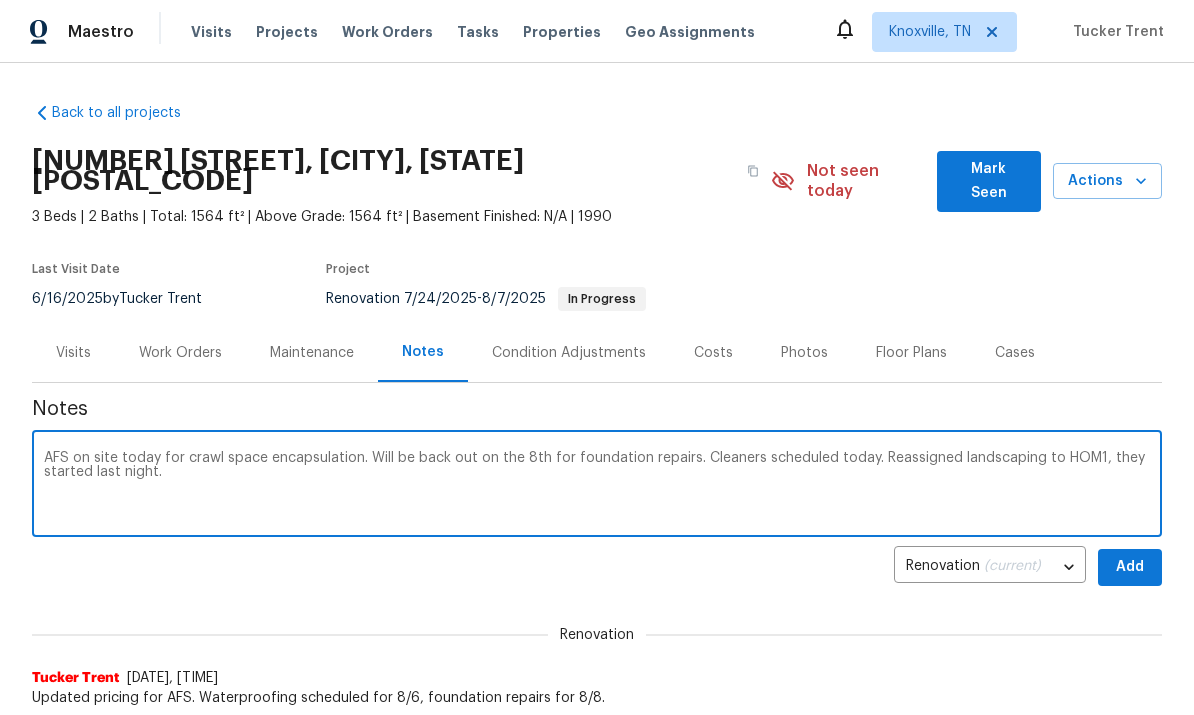 type on "AFS on site today for crawl space encapsulation. Will be back out on the 8th for foundation repairs. Cleaners scheduled today. Reassigned landscaping to HOM1, they started last night." 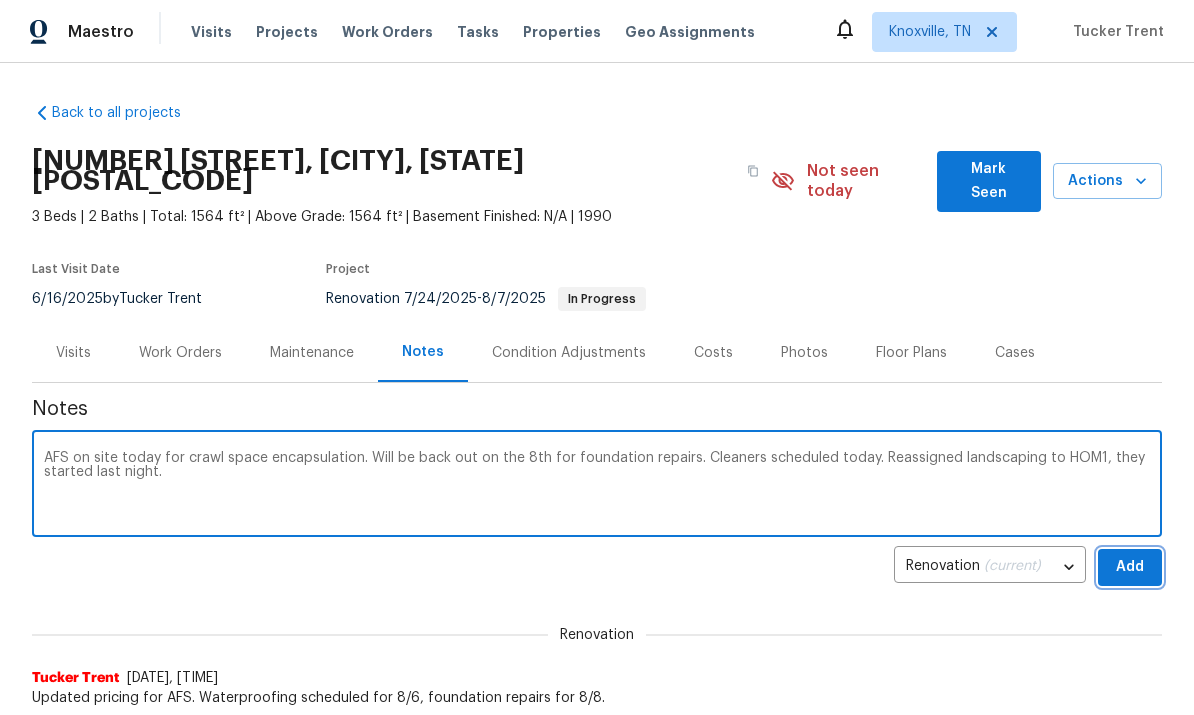 click on "Add" at bounding box center (1130, 567) 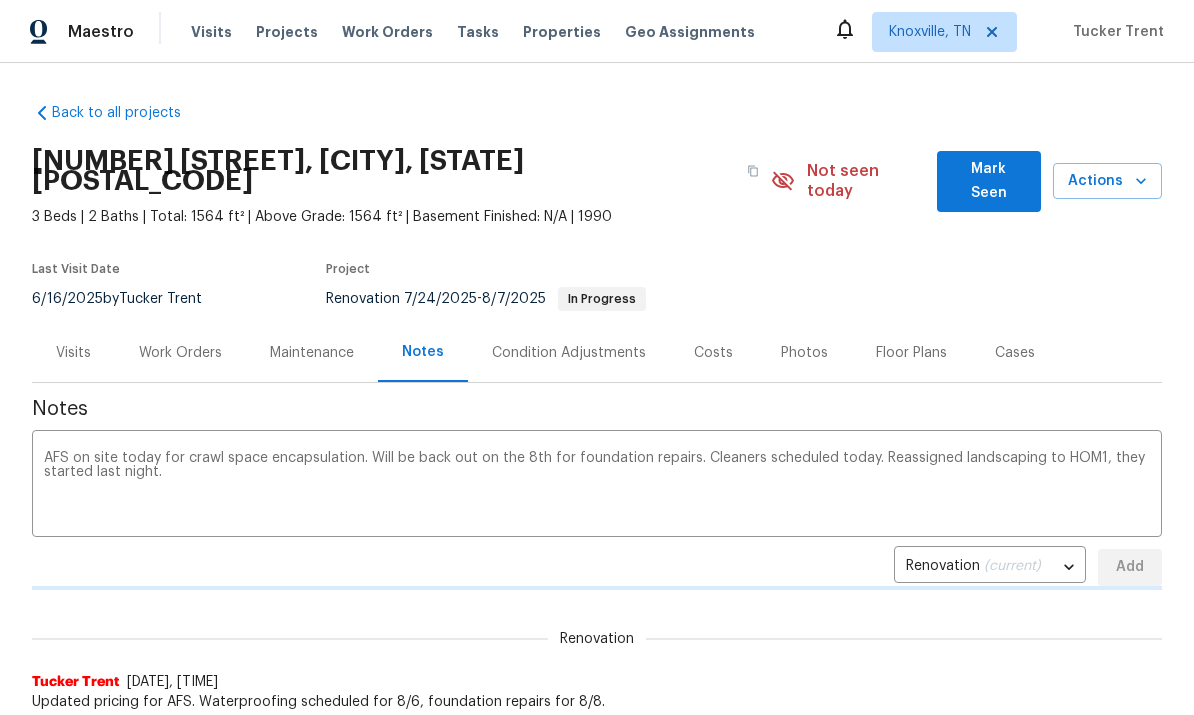 type 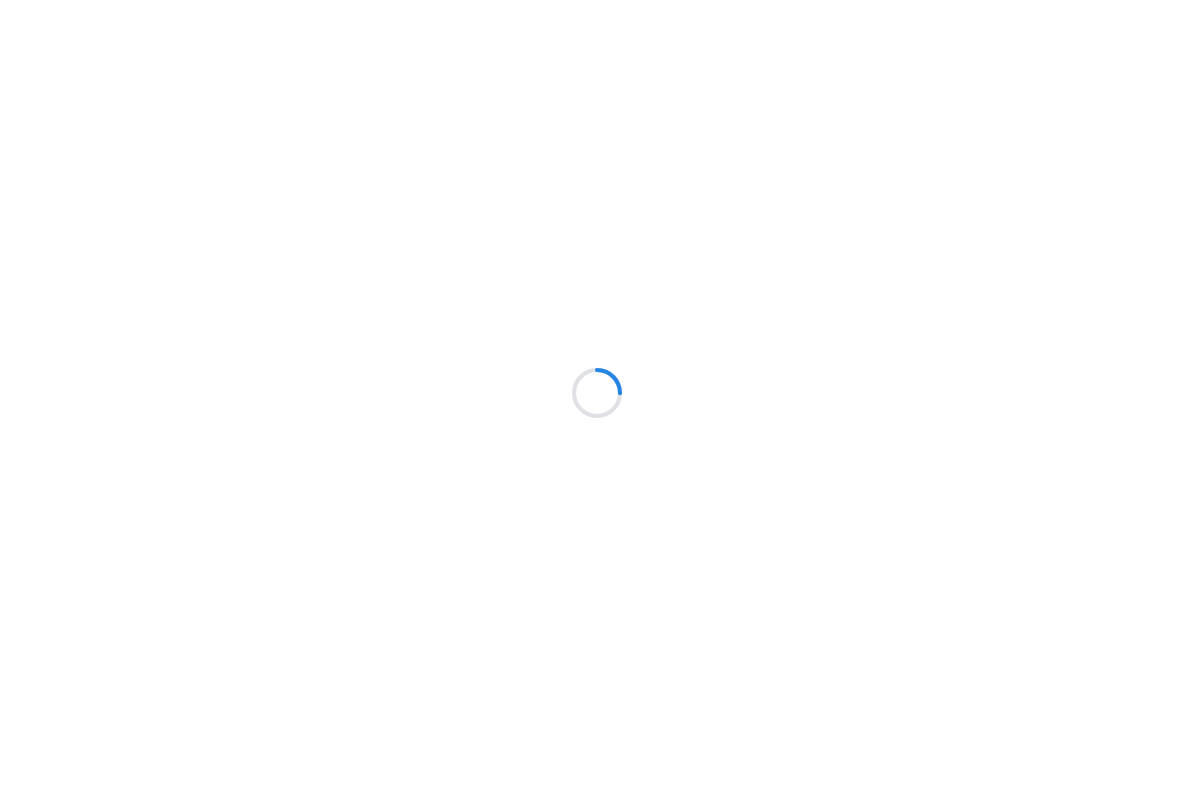 scroll, scrollTop: 0, scrollLeft: 0, axis: both 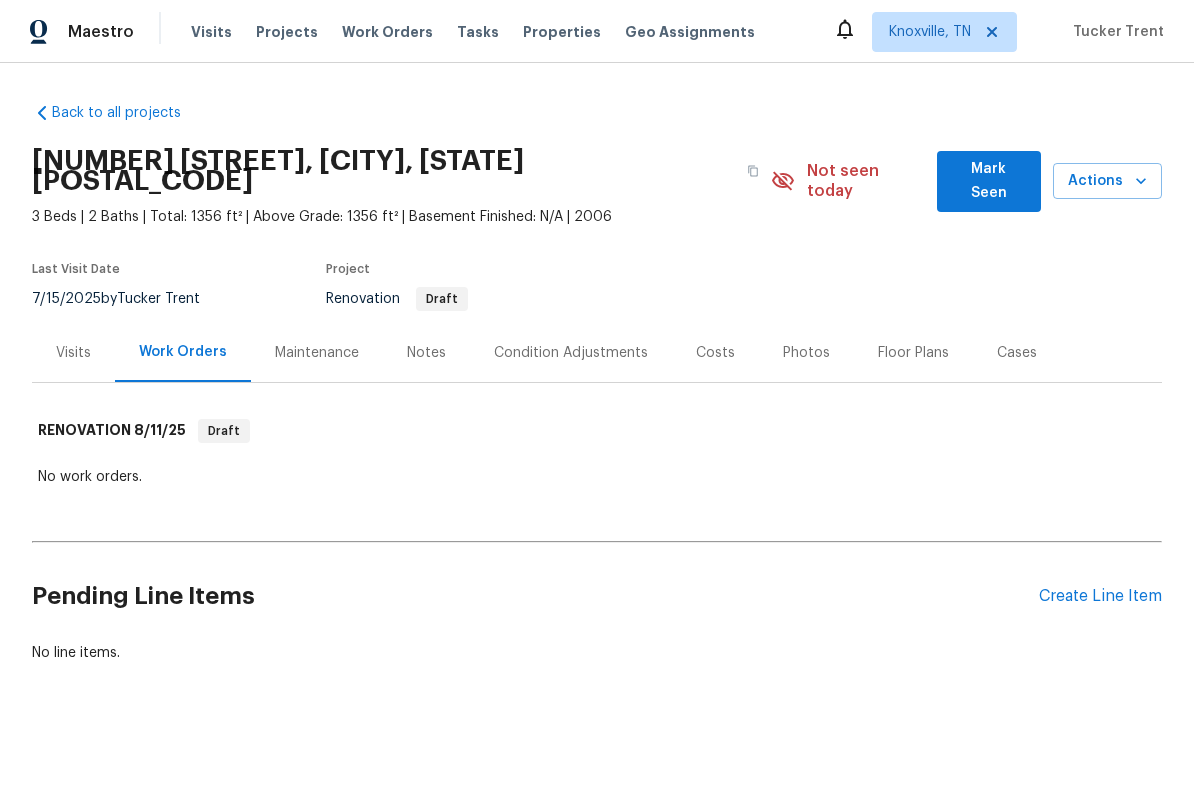 click on "Visits" at bounding box center [73, 353] 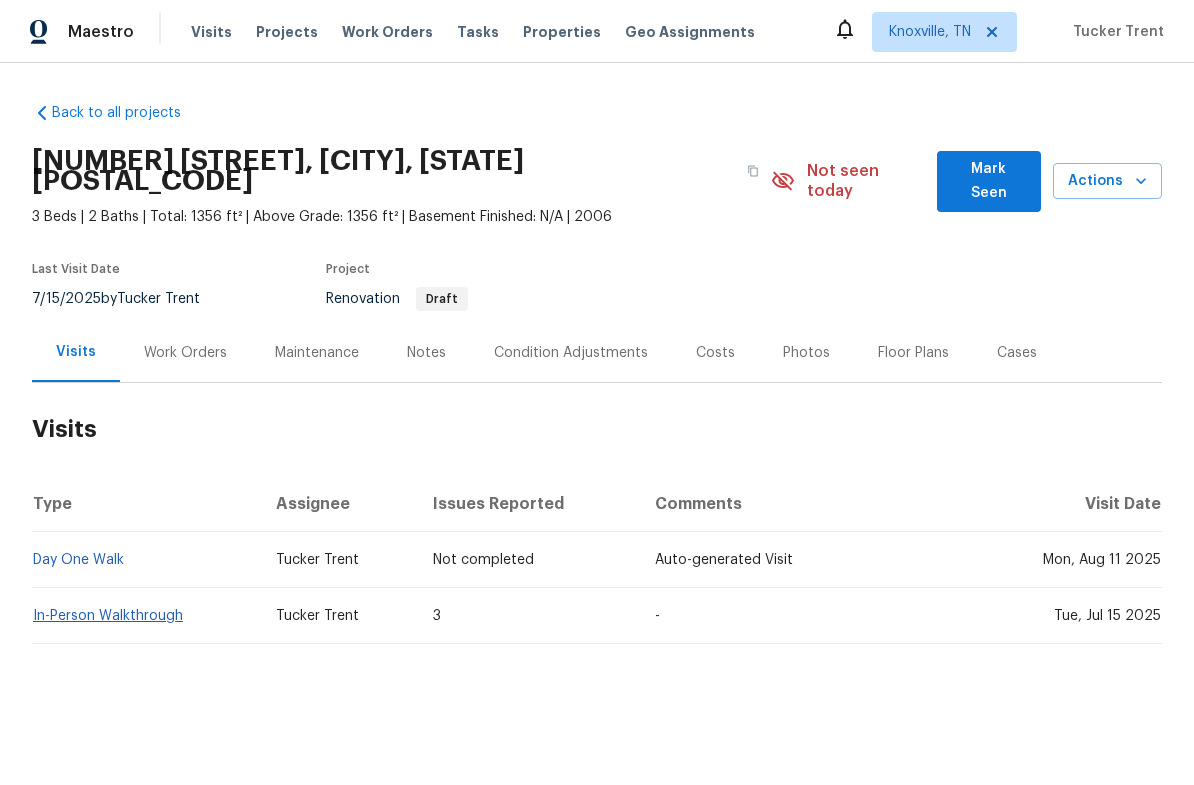 click on "In-Person Walkthrough" at bounding box center [108, 616] 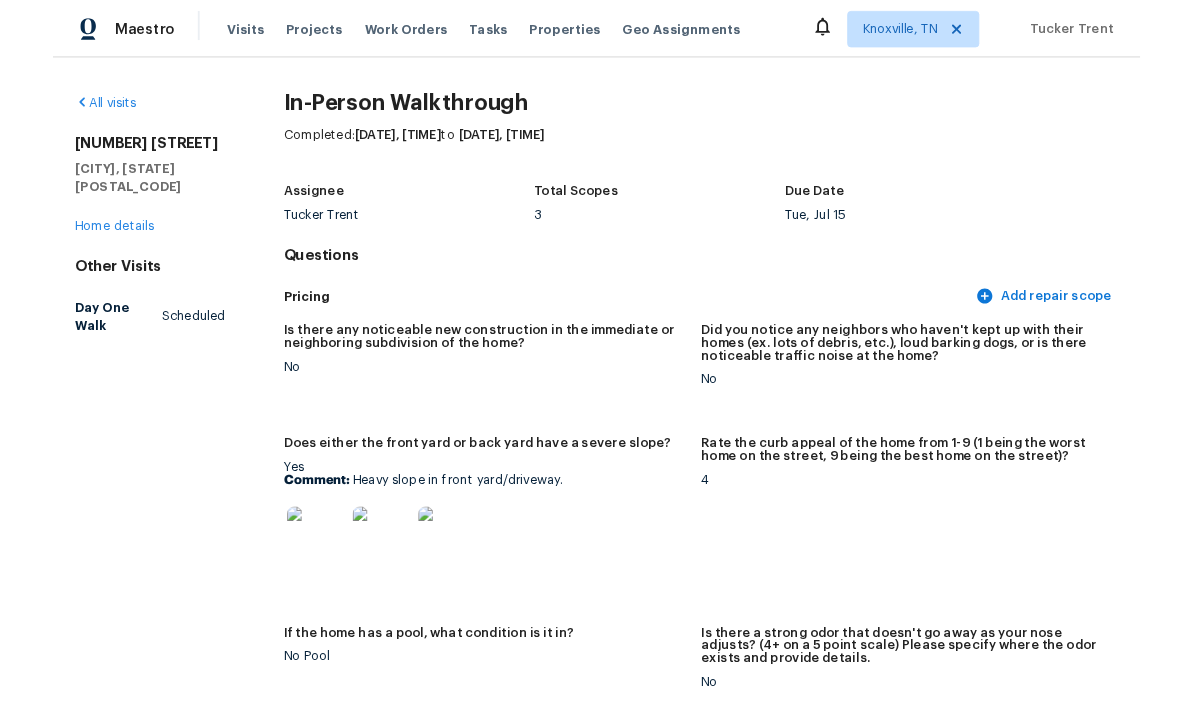 scroll, scrollTop: 0, scrollLeft: 0, axis: both 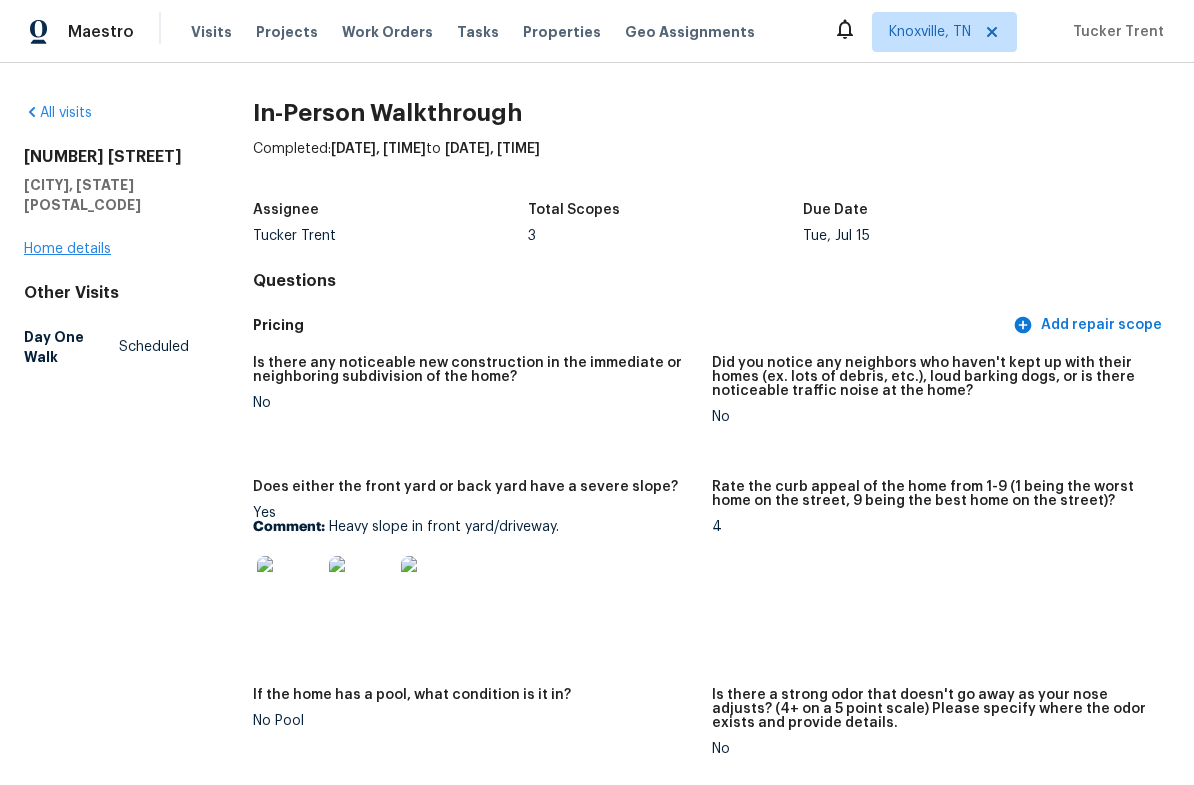 click on "Home details" at bounding box center (67, 249) 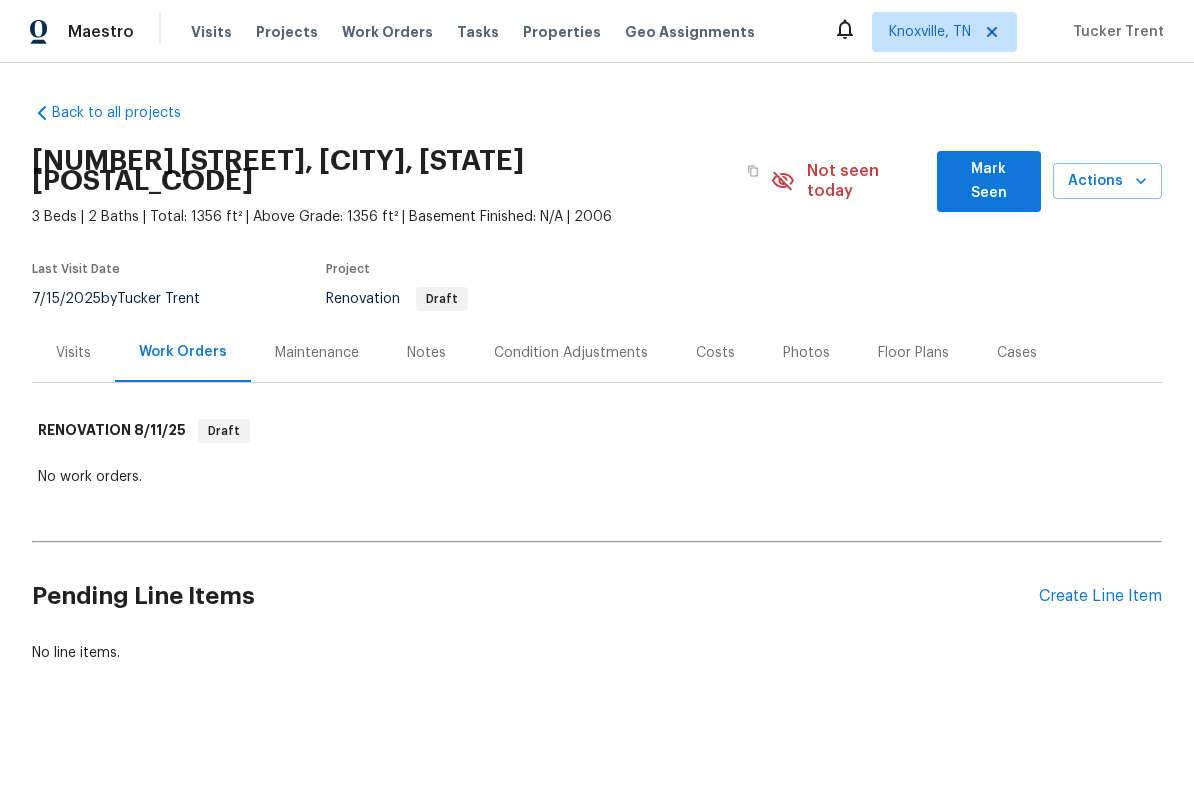 click on "Costs" at bounding box center [715, 353] 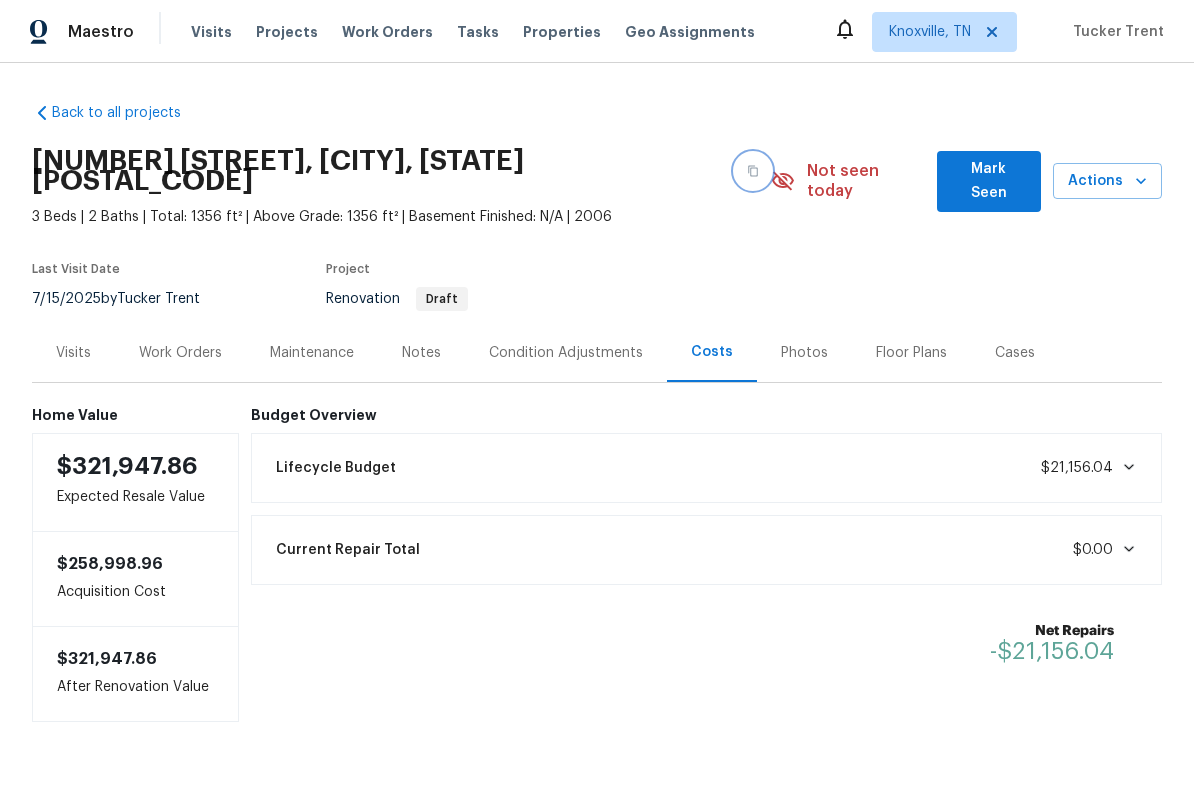 click 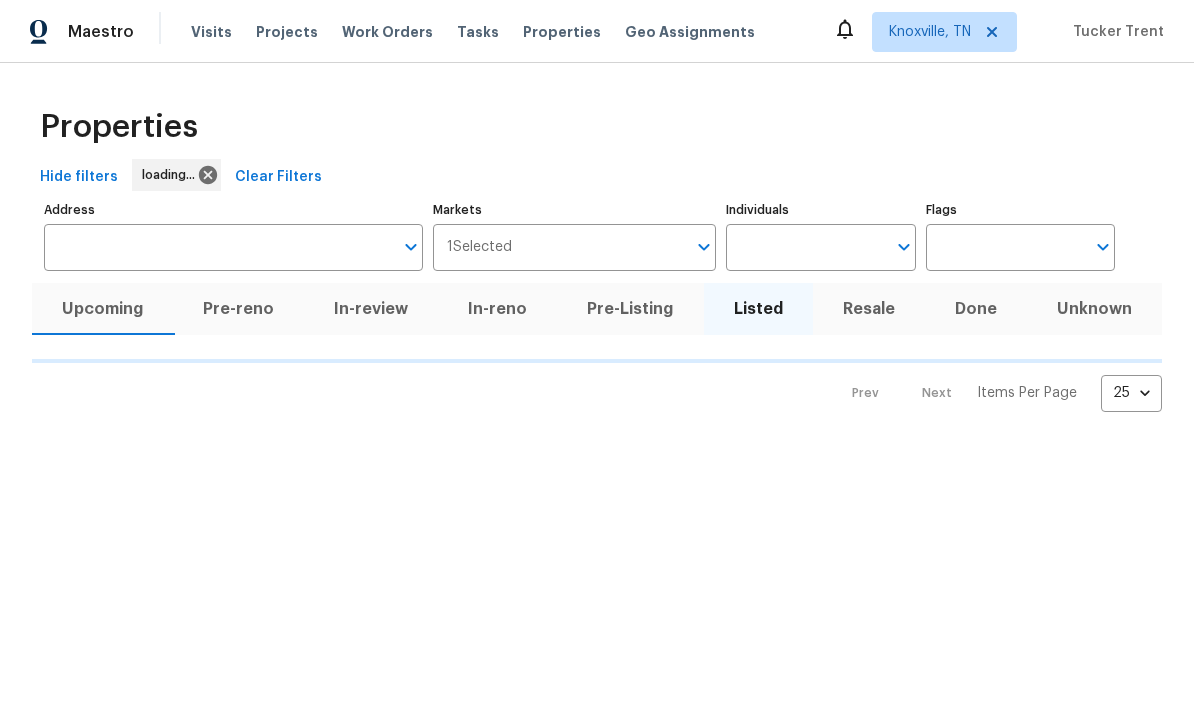scroll, scrollTop: 0, scrollLeft: 0, axis: both 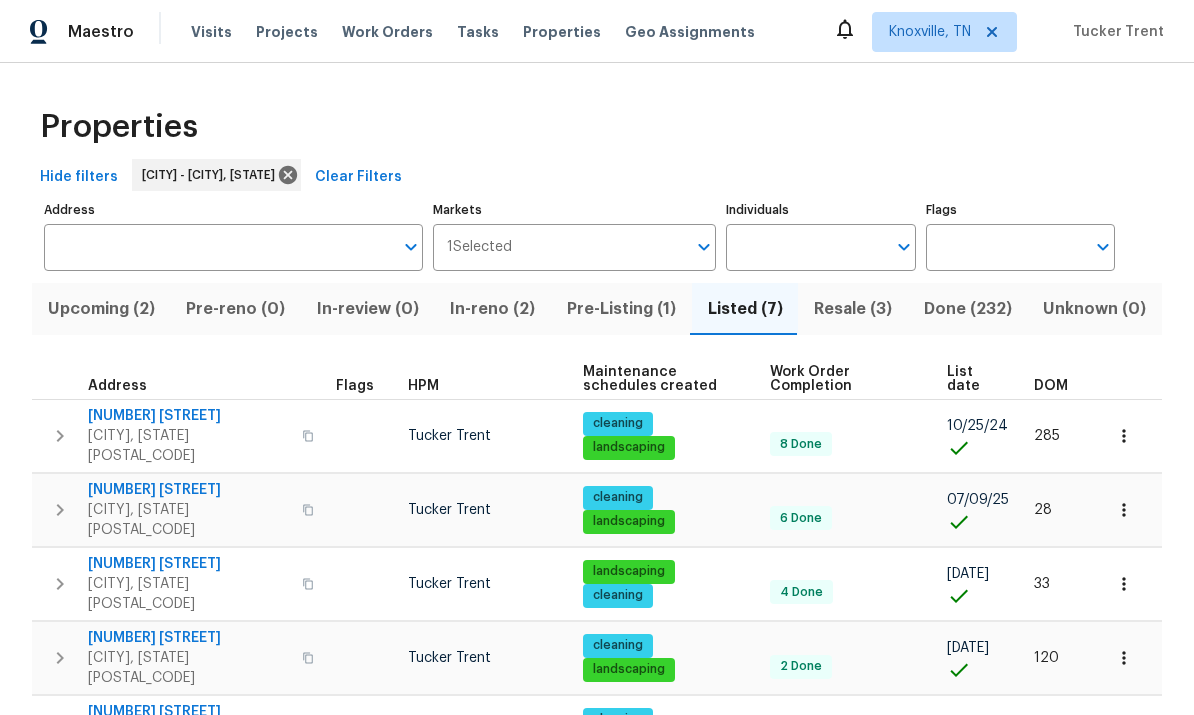 click on "Resale (3)" at bounding box center [853, 309] 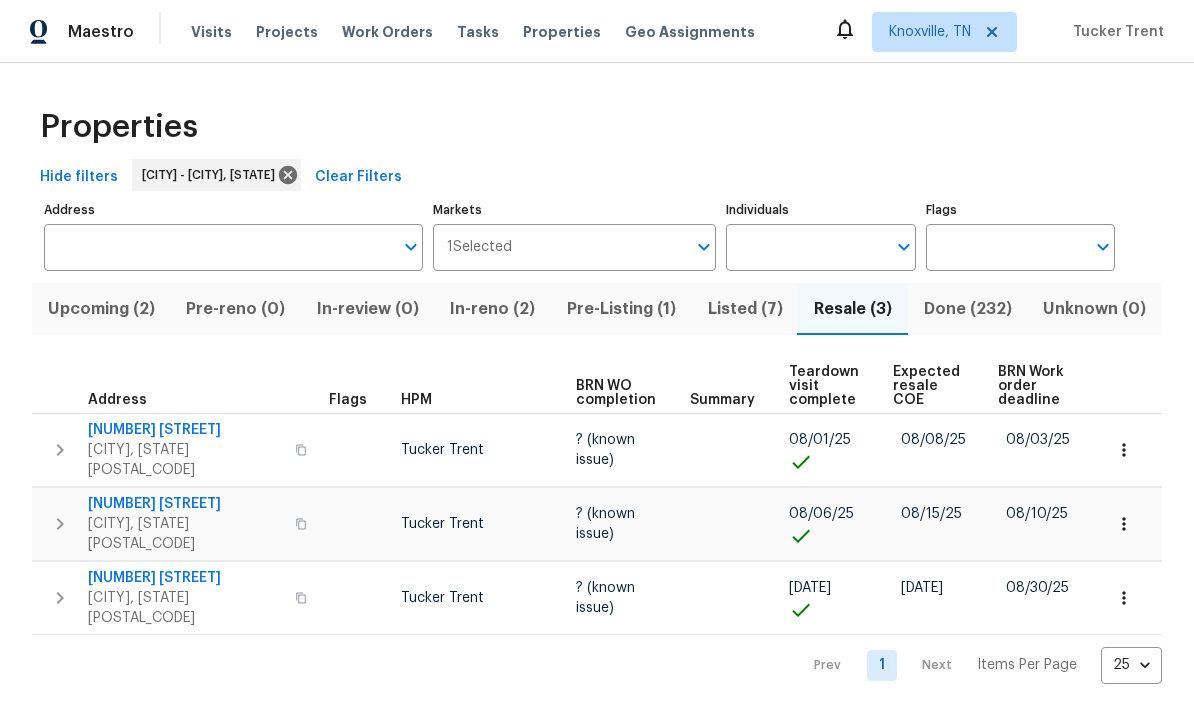 click on "Listed (7)" at bounding box center (745, 309) 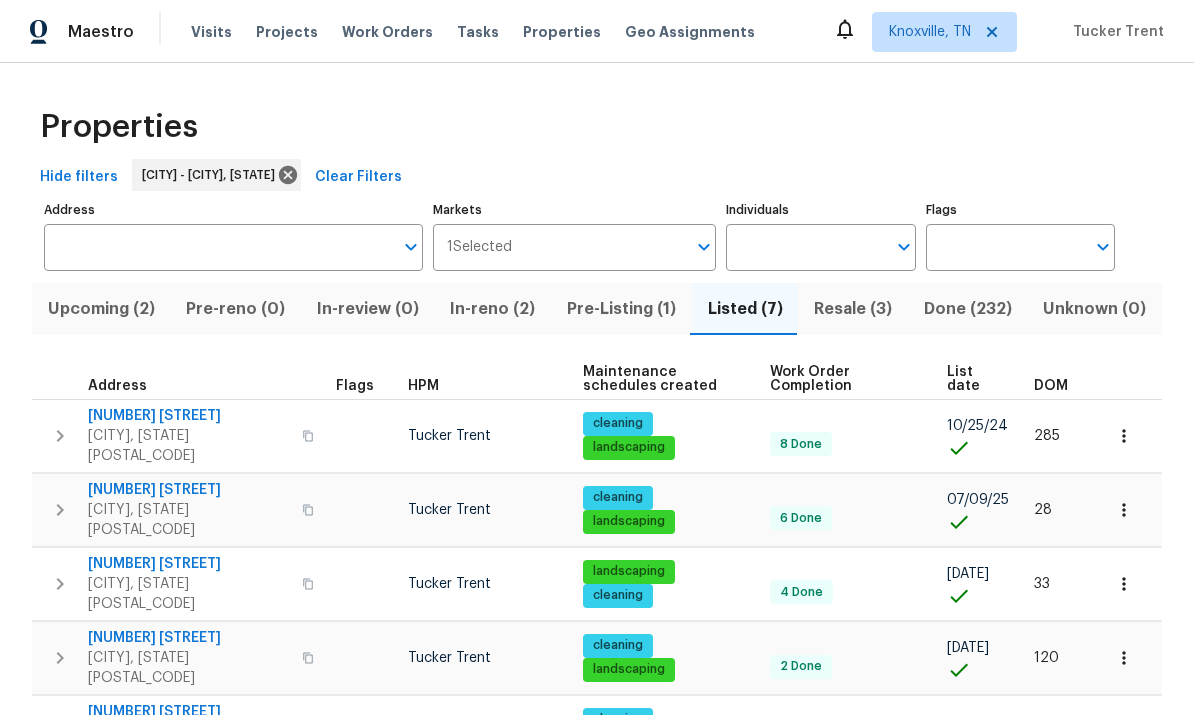 click on "Pre-Listing (1)" at bounding box center (621, 309) 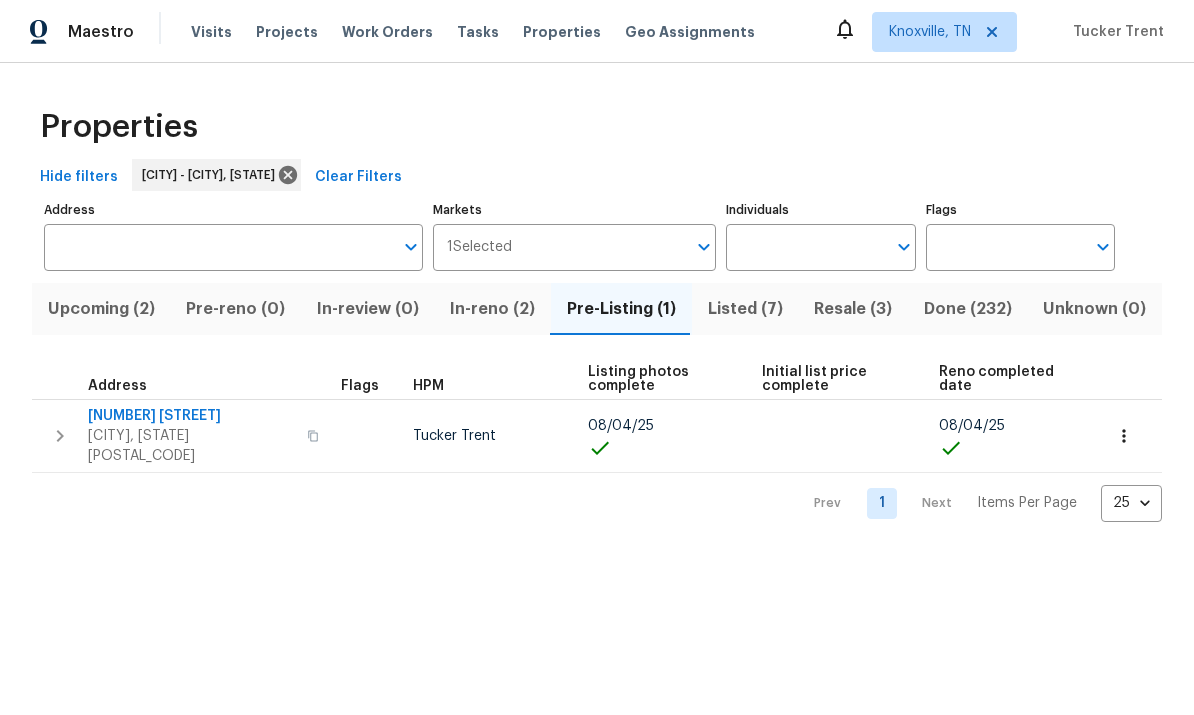 click on "Listed (7)" at bounding box center (745, 309) 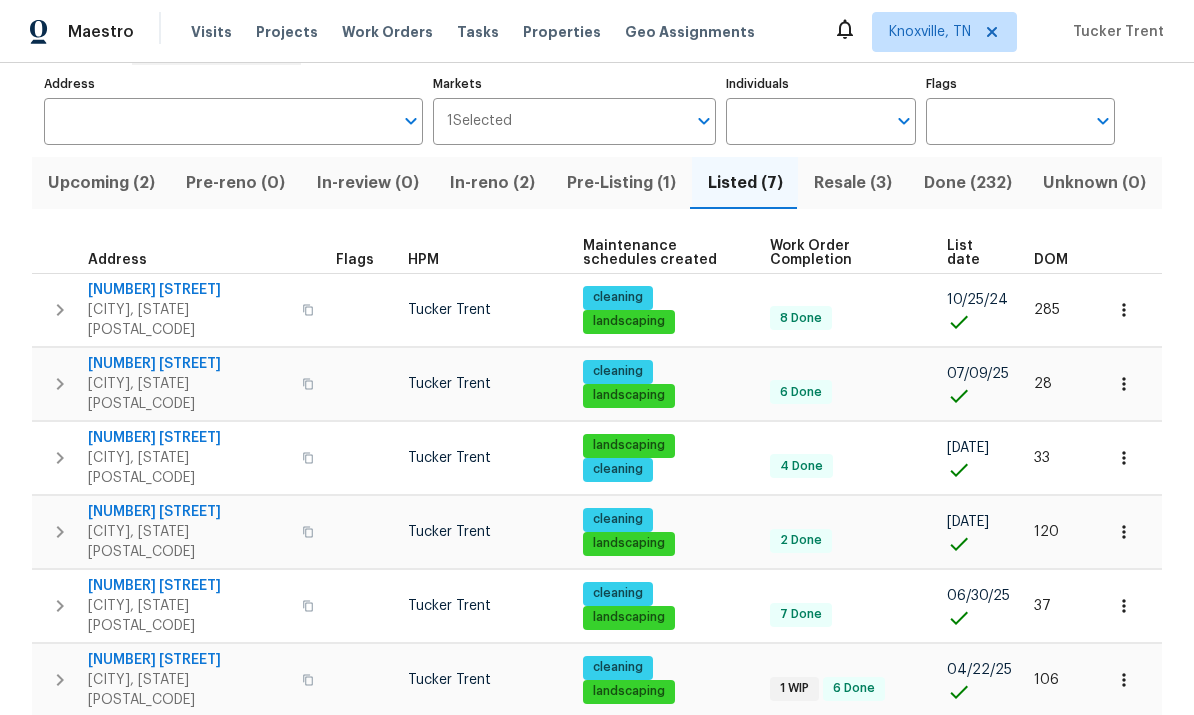 scroll, scrollTop: 125, scrollLeft: 0, axis: vertical 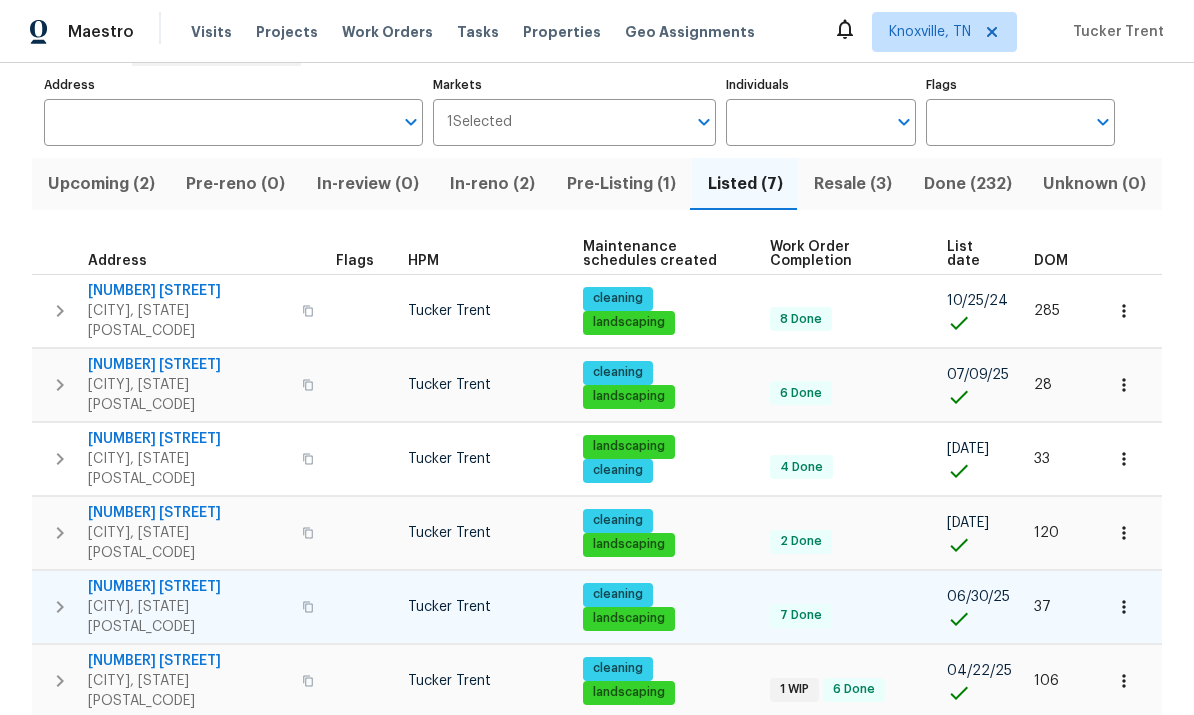 click at bounding box center (308, 607) 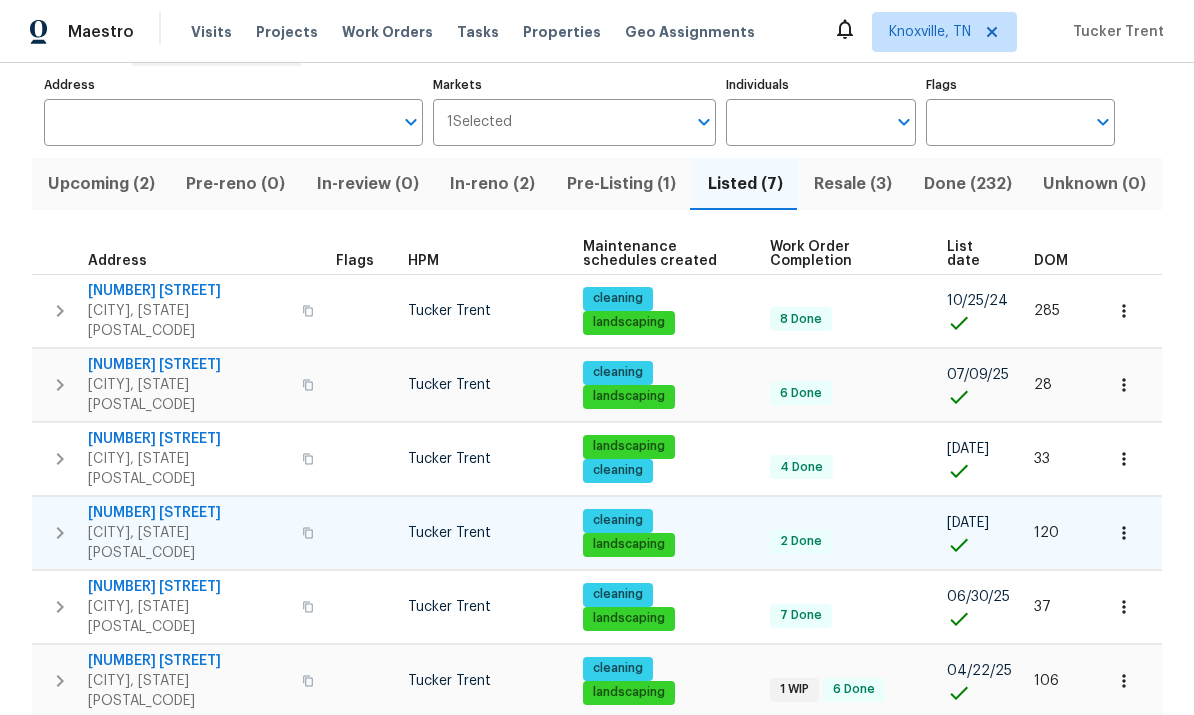 click at bounding box center [308, 533] 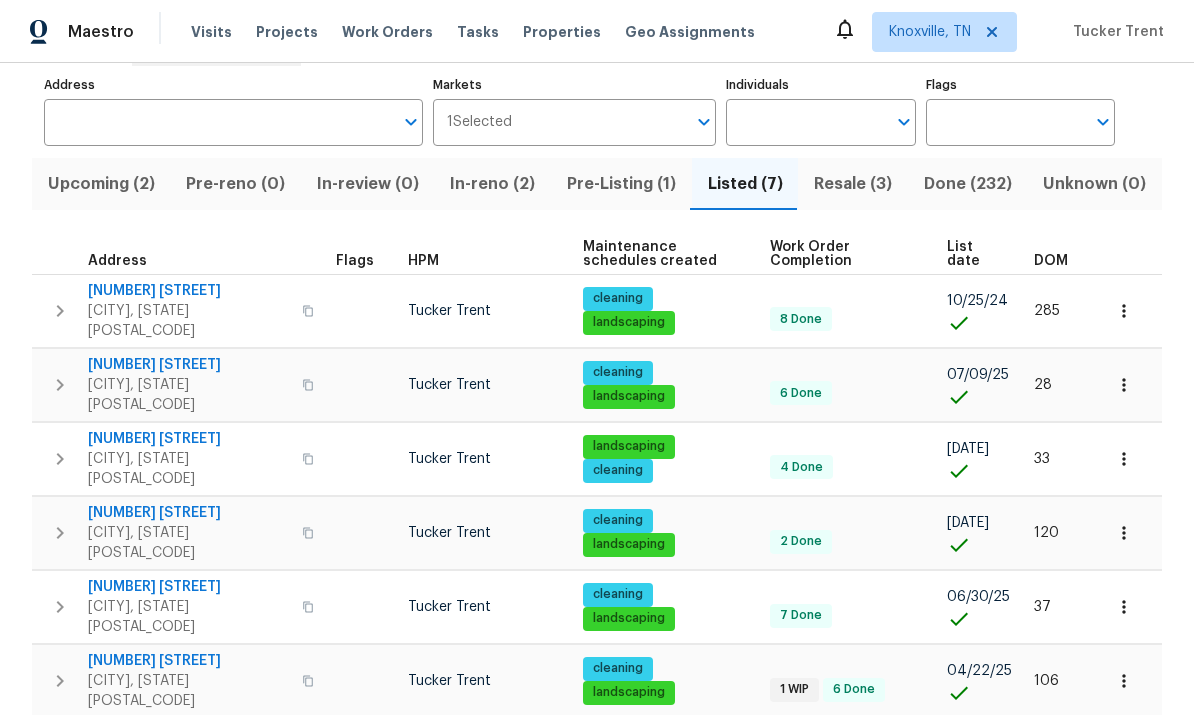click at bounding box center [308, 755] 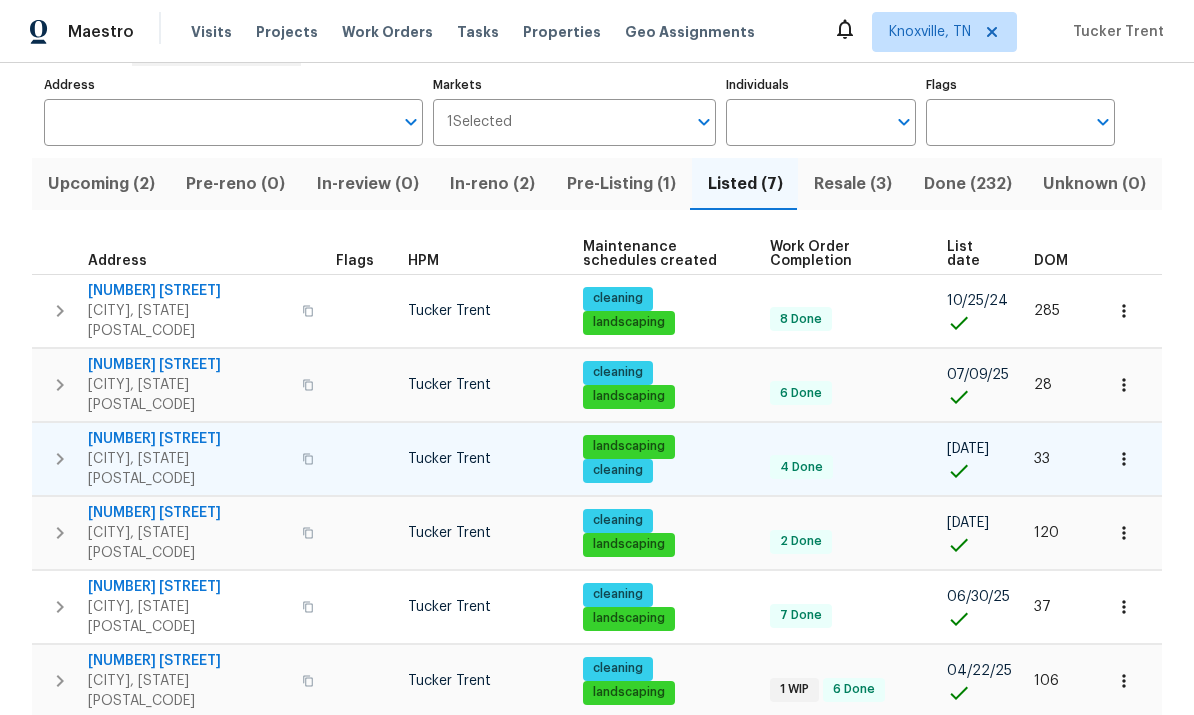 click at bounding box center (308, 459) 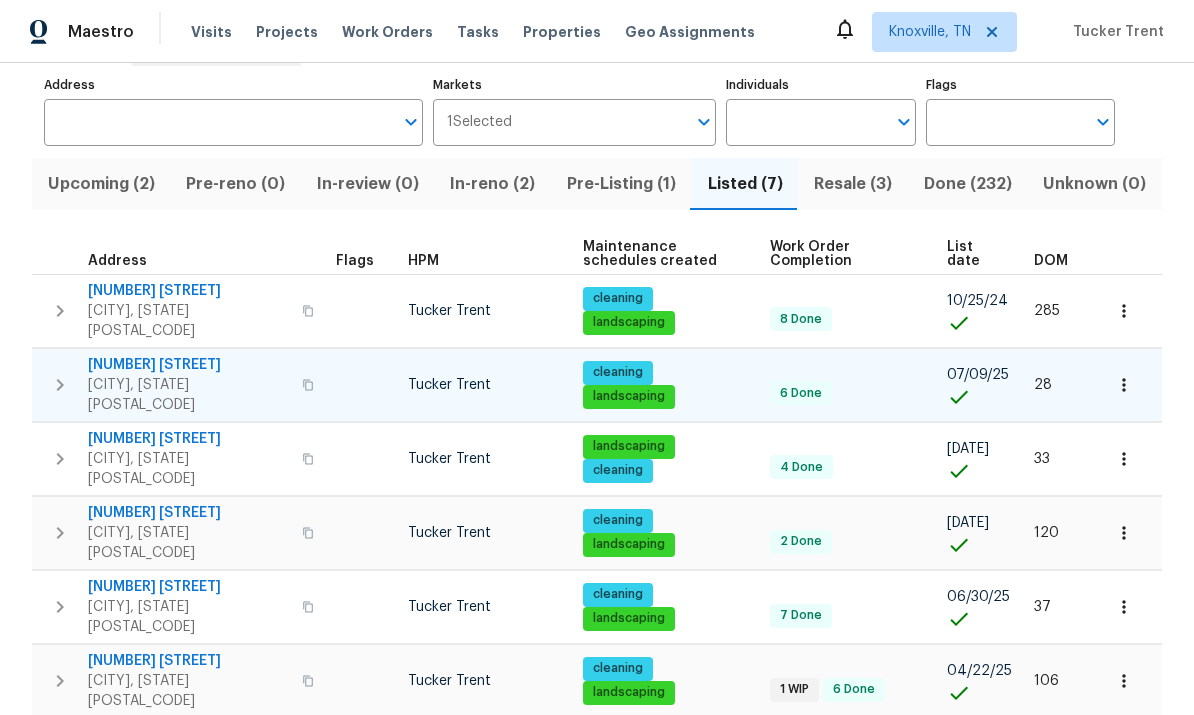 click 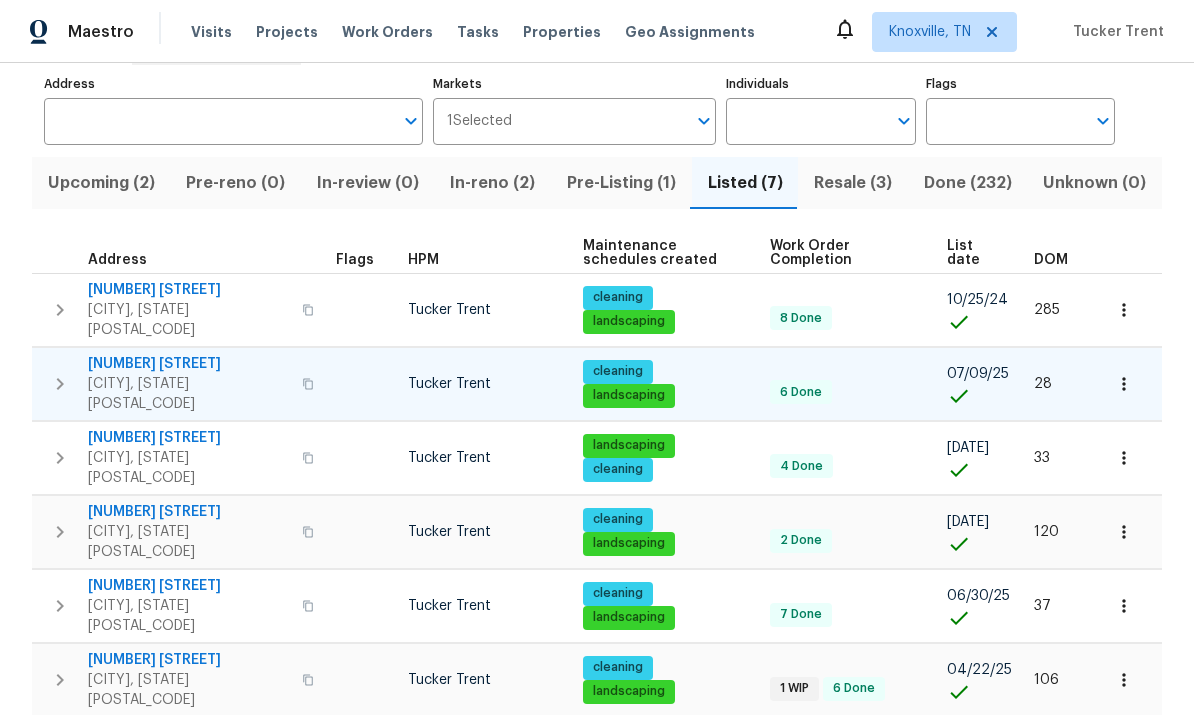 scroll, scrollTop: 125, scrollLeft: 0, axis: vertical 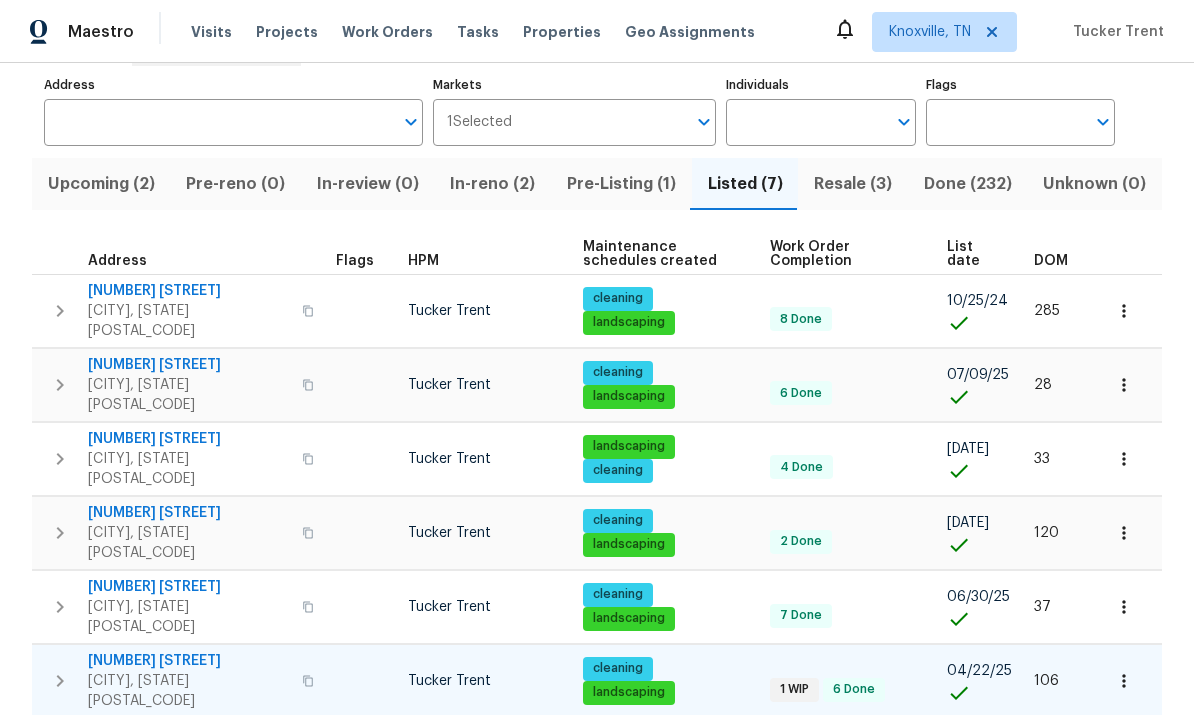 click 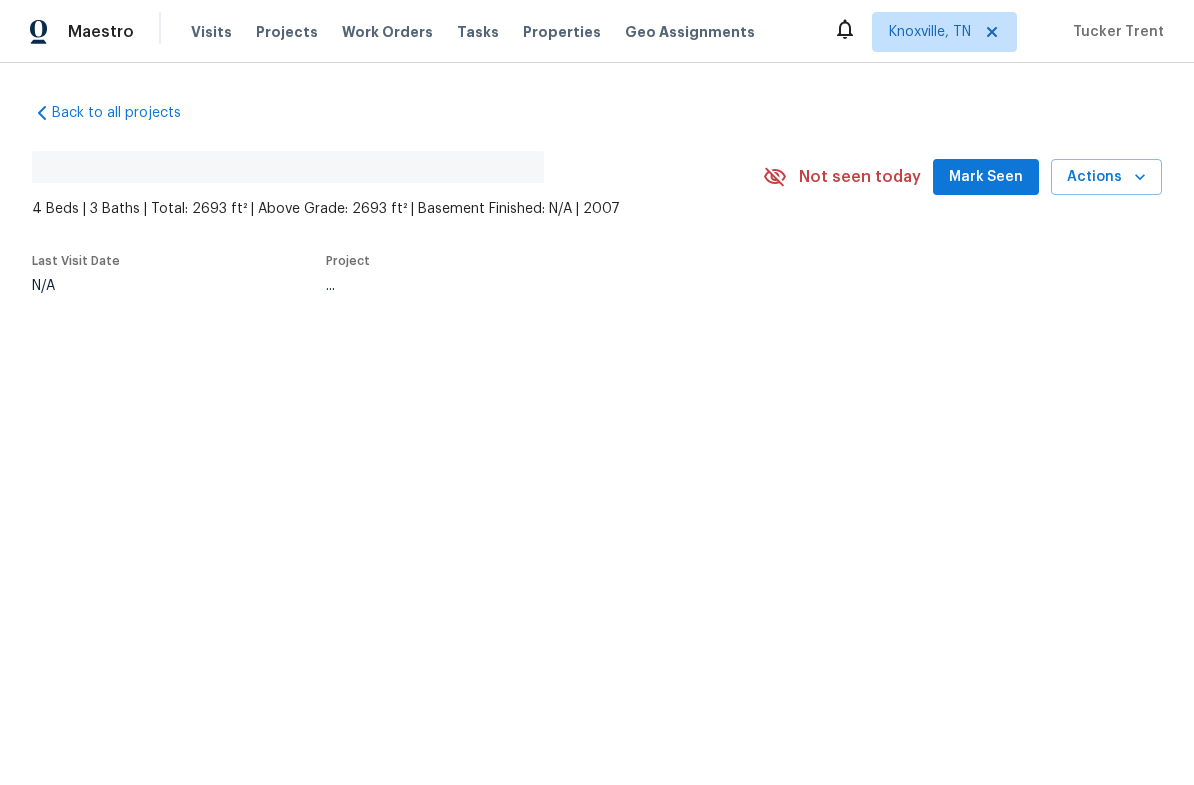 scroll, scrollTop: 0, scrollLeft: 0, axis: both 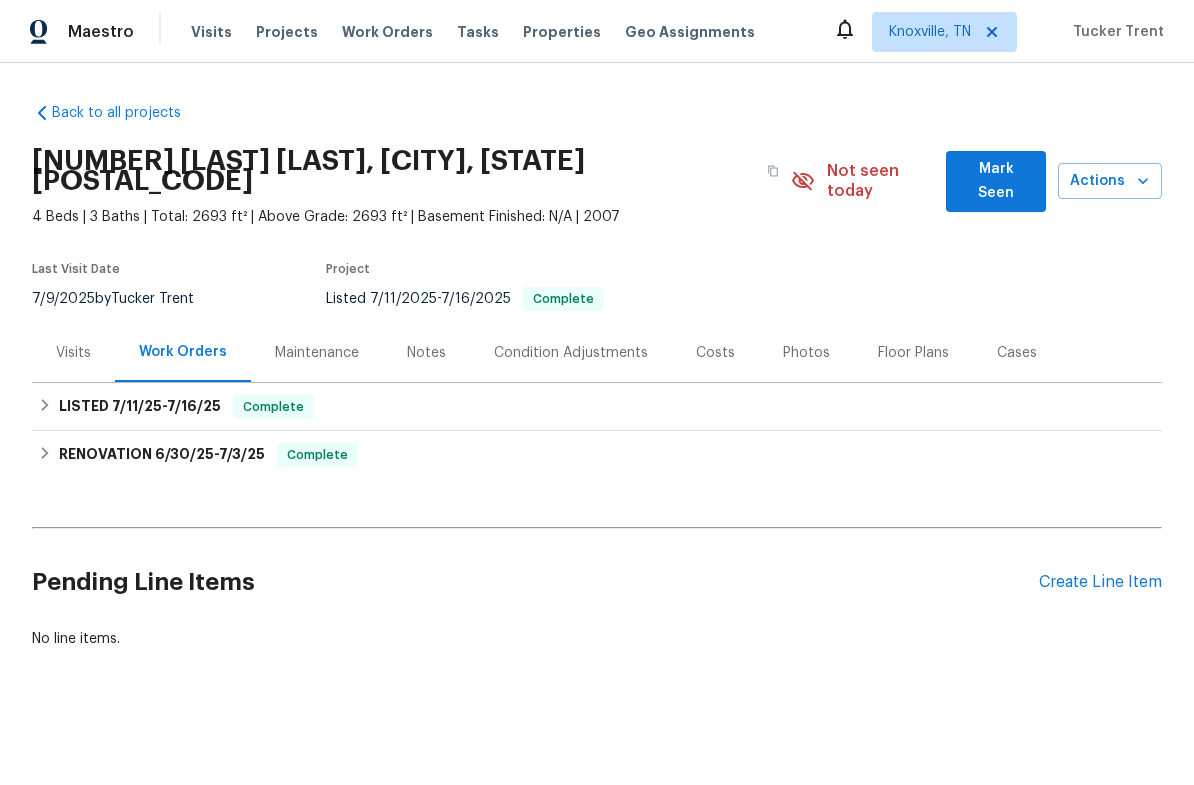 click on "Photos" at bounding box center [806, 353] 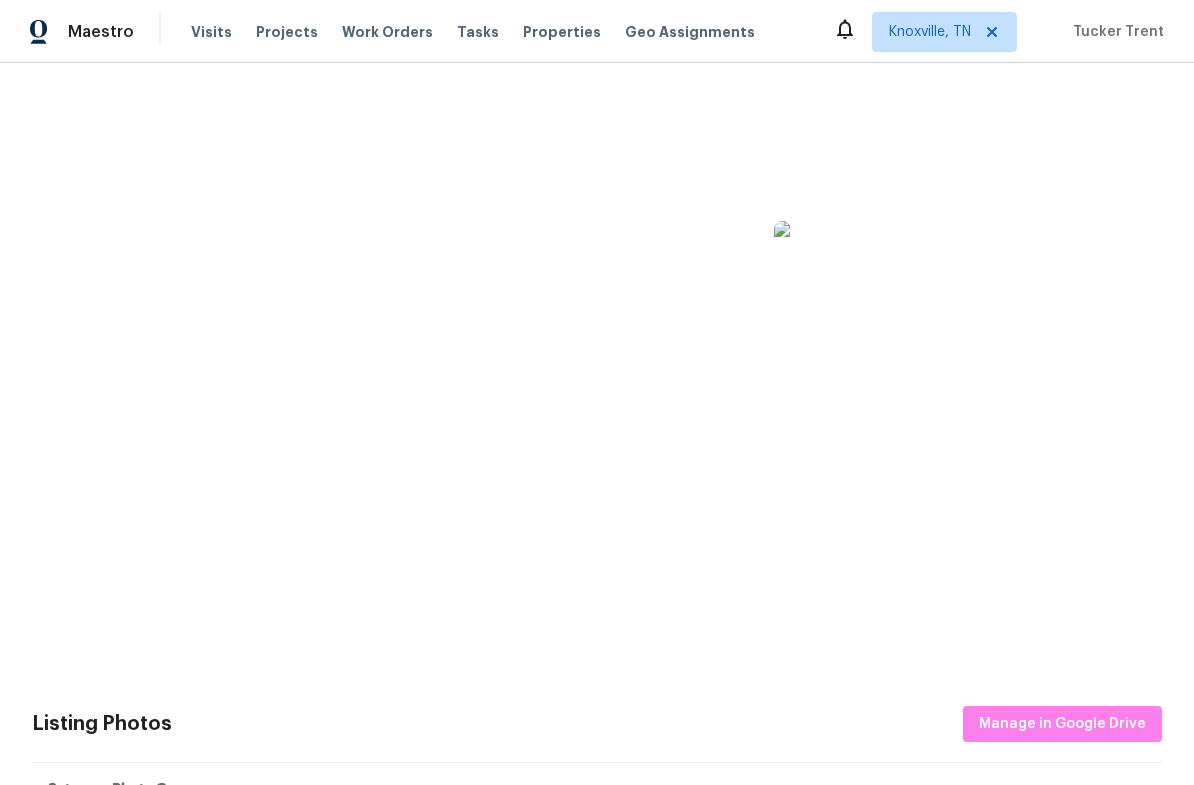 scroll, scrollTop: 442, scrollLeft: 0, axis: vertical 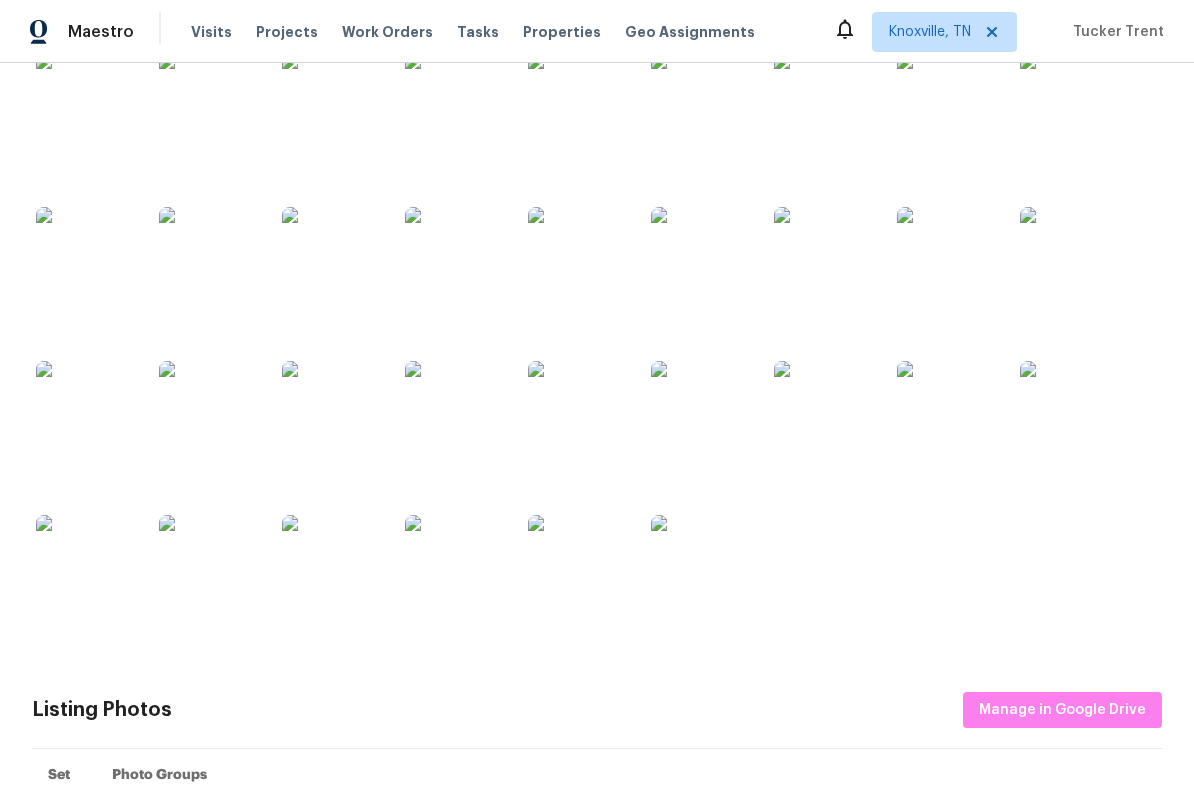 click at bounding box center (332, 565) 